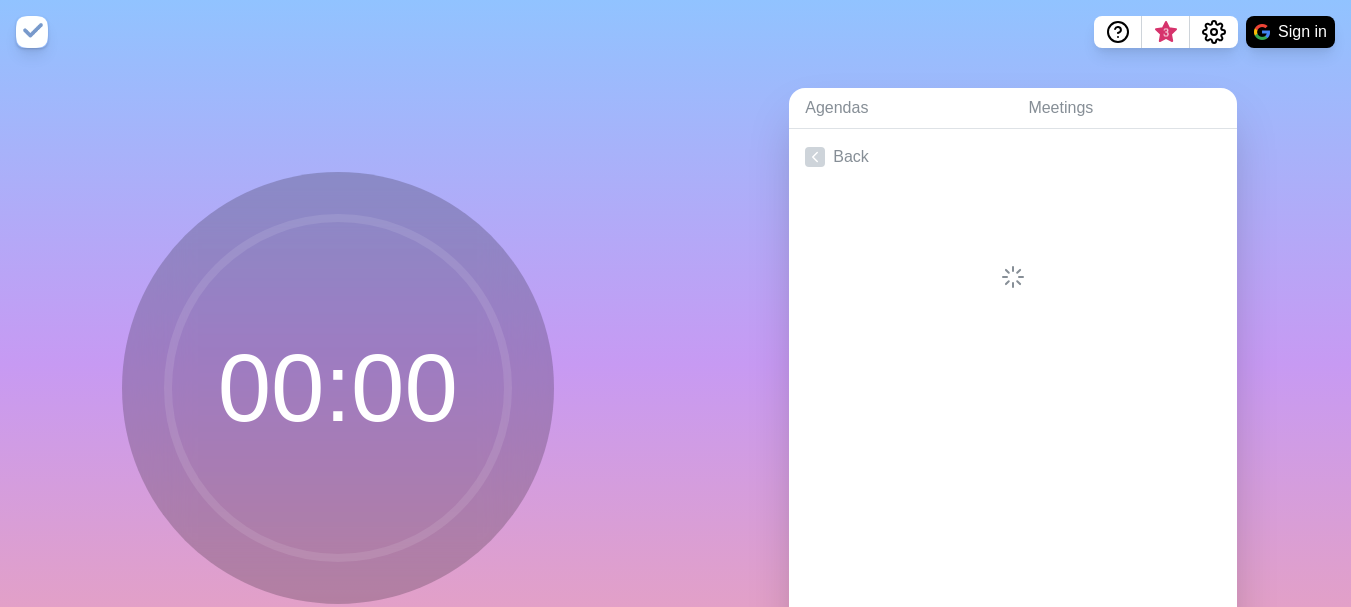 scroll, scrollTop: 0, scrollLeft: 0, axis: both 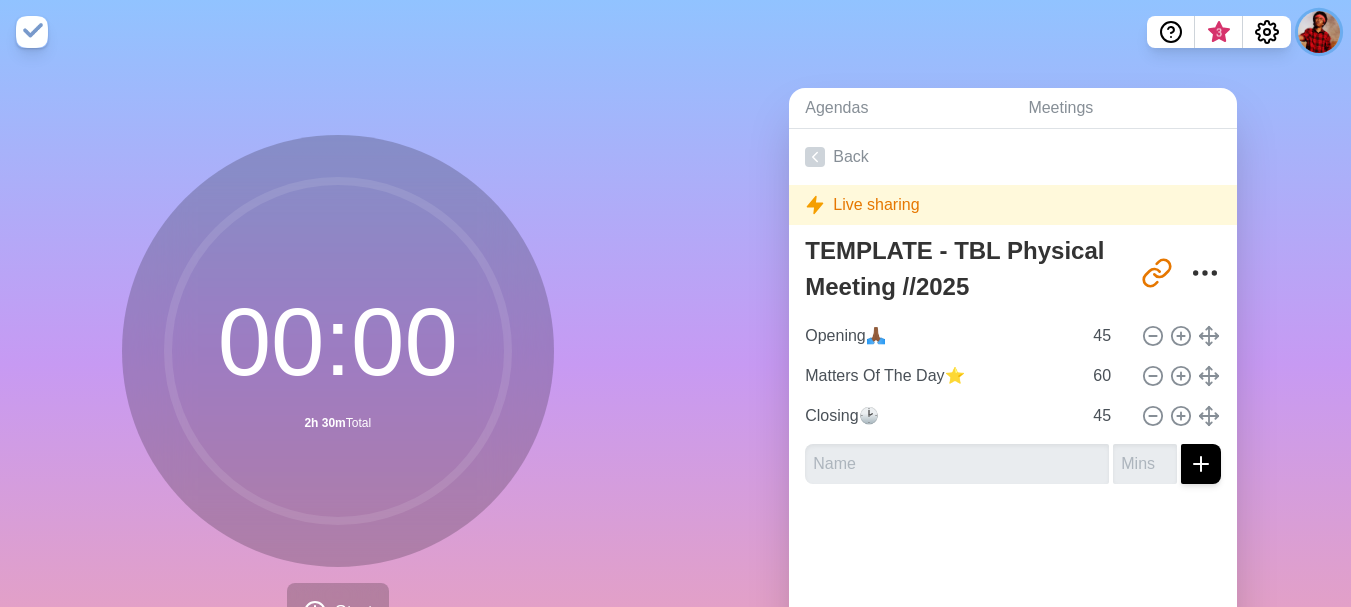 click at bounding box center [1319, 32] 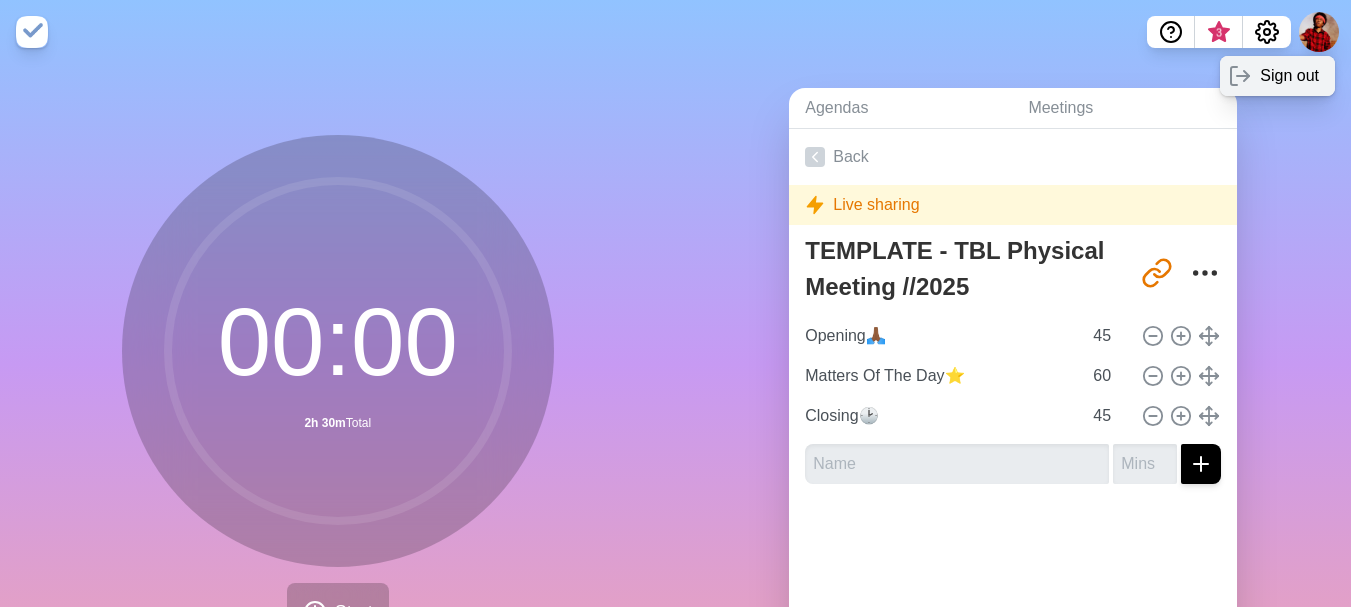 click on "Sign out" at bounding box center [1277, 76] 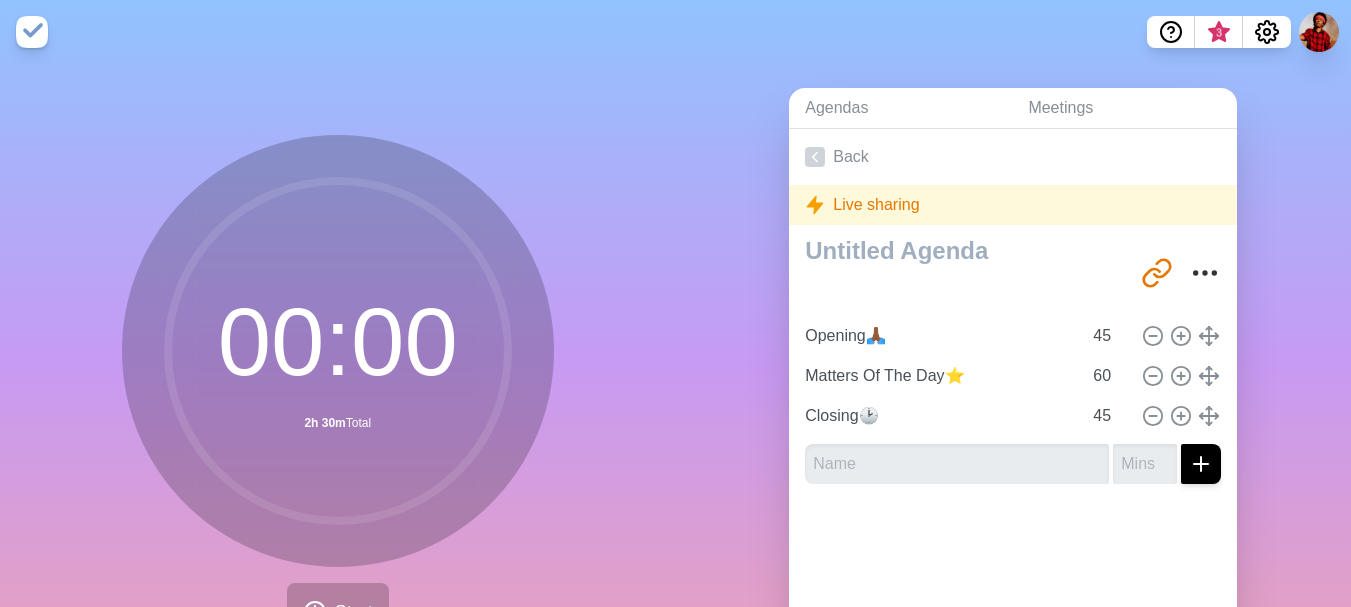 type on "TEMPLATE - TBL Physical Meeting //2025" 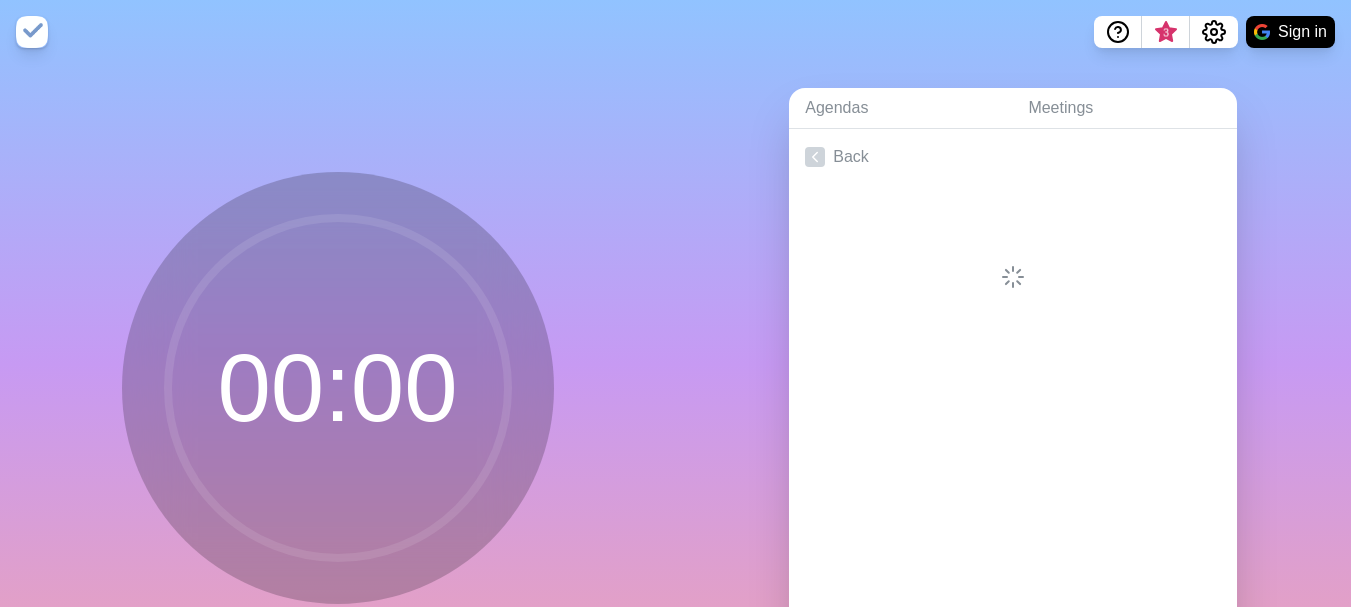 scroll, scrollTop: 0, scrollLeft: 0, axis: both 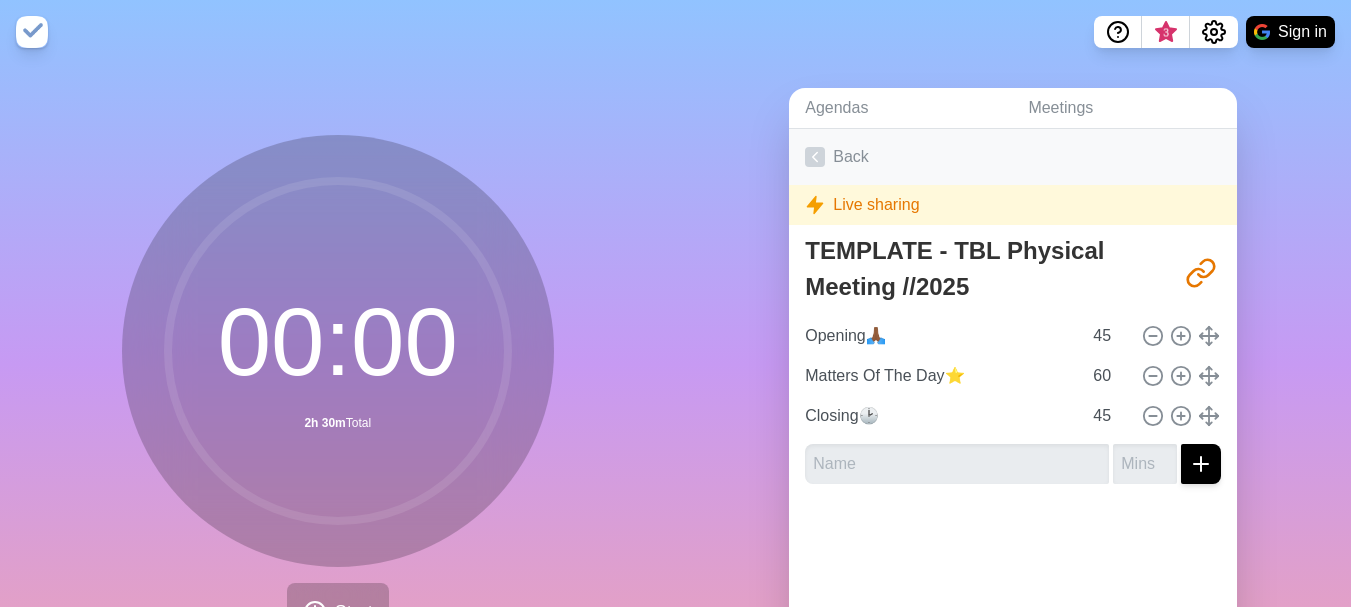 click 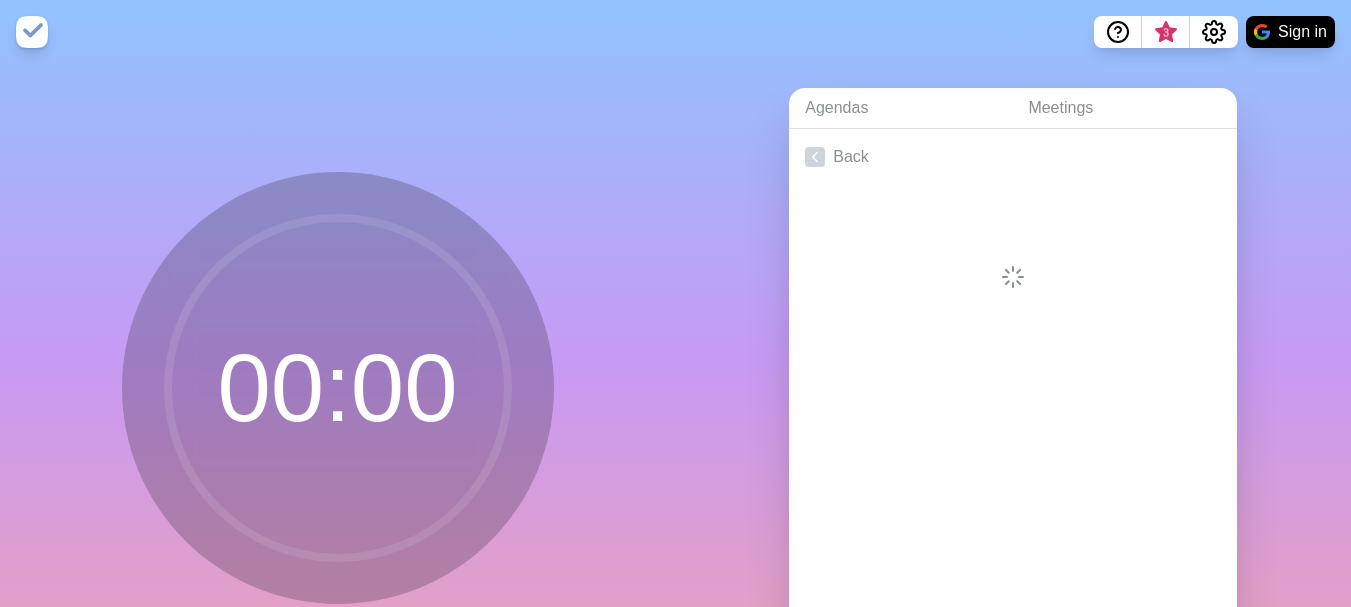 scroll, scrollTop: 0, scrollLeft: 0, axis: both 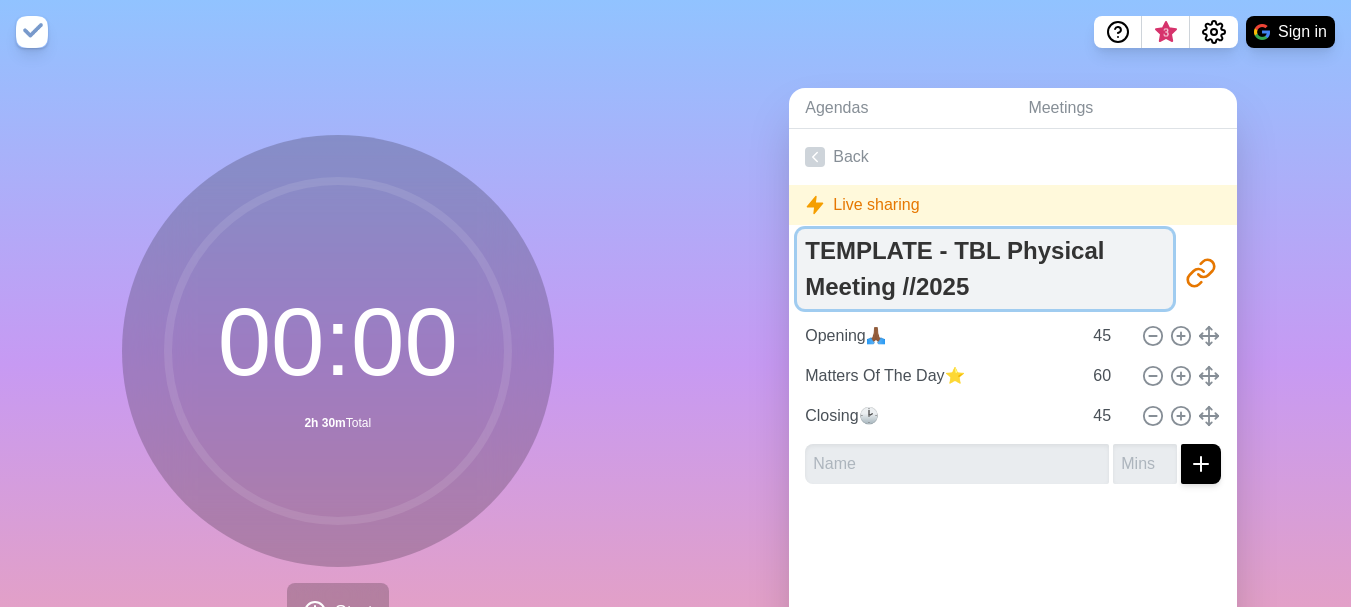 click on "TEMPLATE - TBL Physical Meeting //2025" at bounding box center [985, 269] 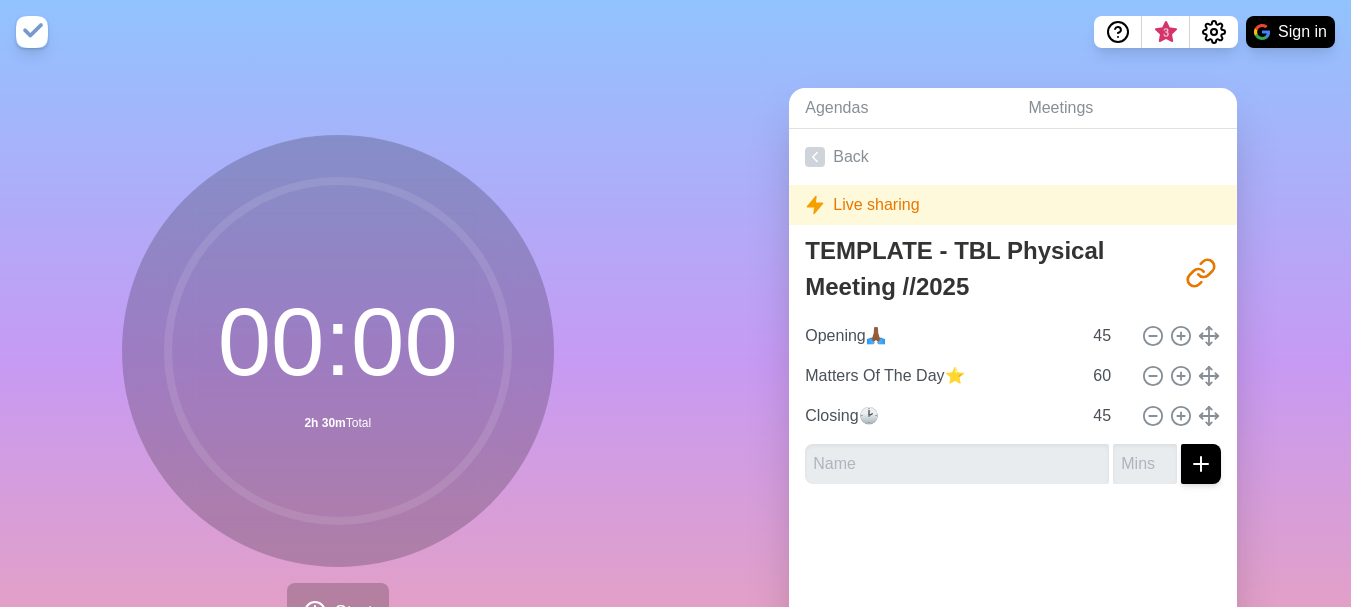 click on "TEMPLATE - TBL Physical Meeting //2025   http://timeblocks.co/QFGGEzjLvsrdr9sg0c2P         Opening🙏🏾   45       Matters Of The Day⭐   60       Closing🕑   45" at bounding box center [1013, 364] 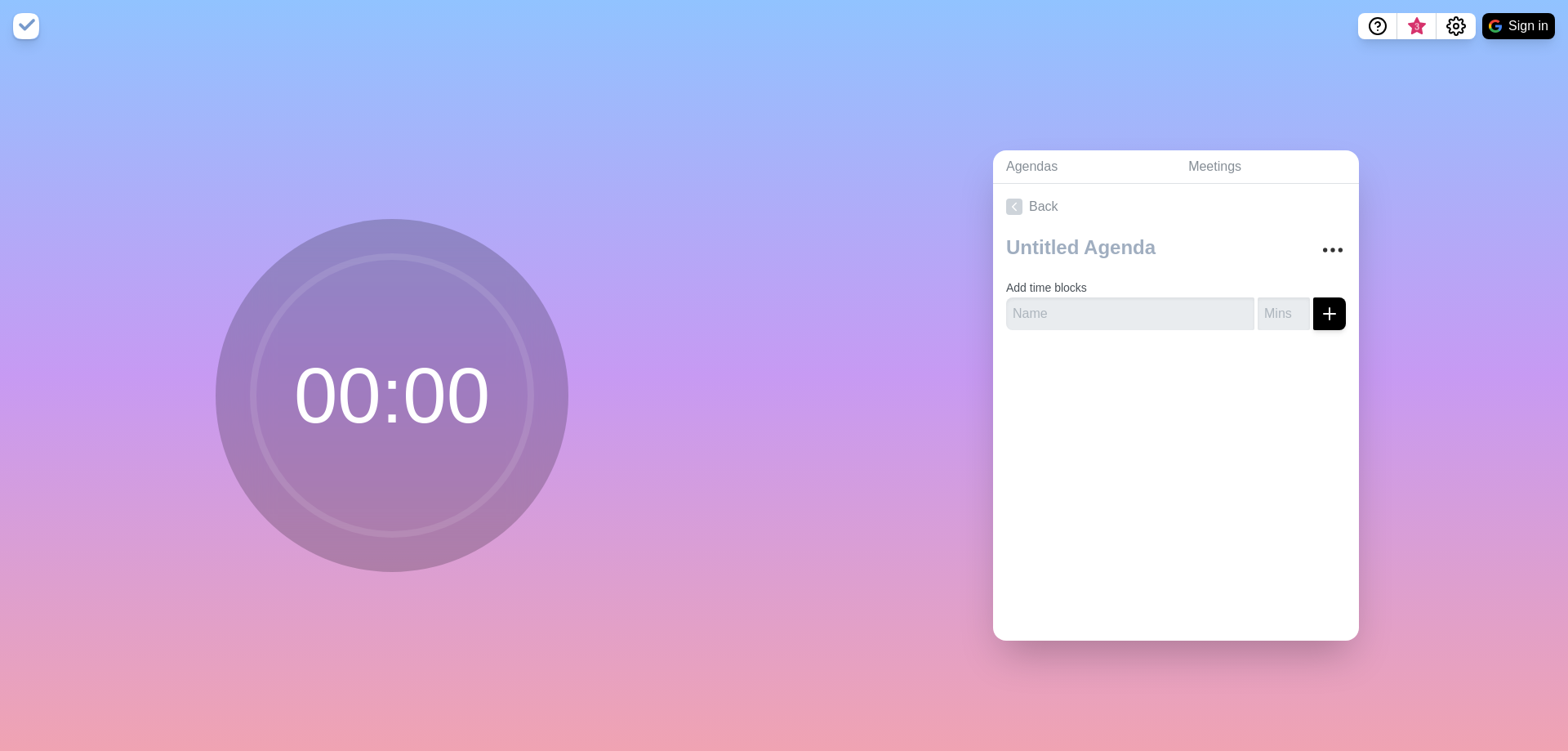 scroll, scrollTop: 0, scrollLeft: 0, axis: both 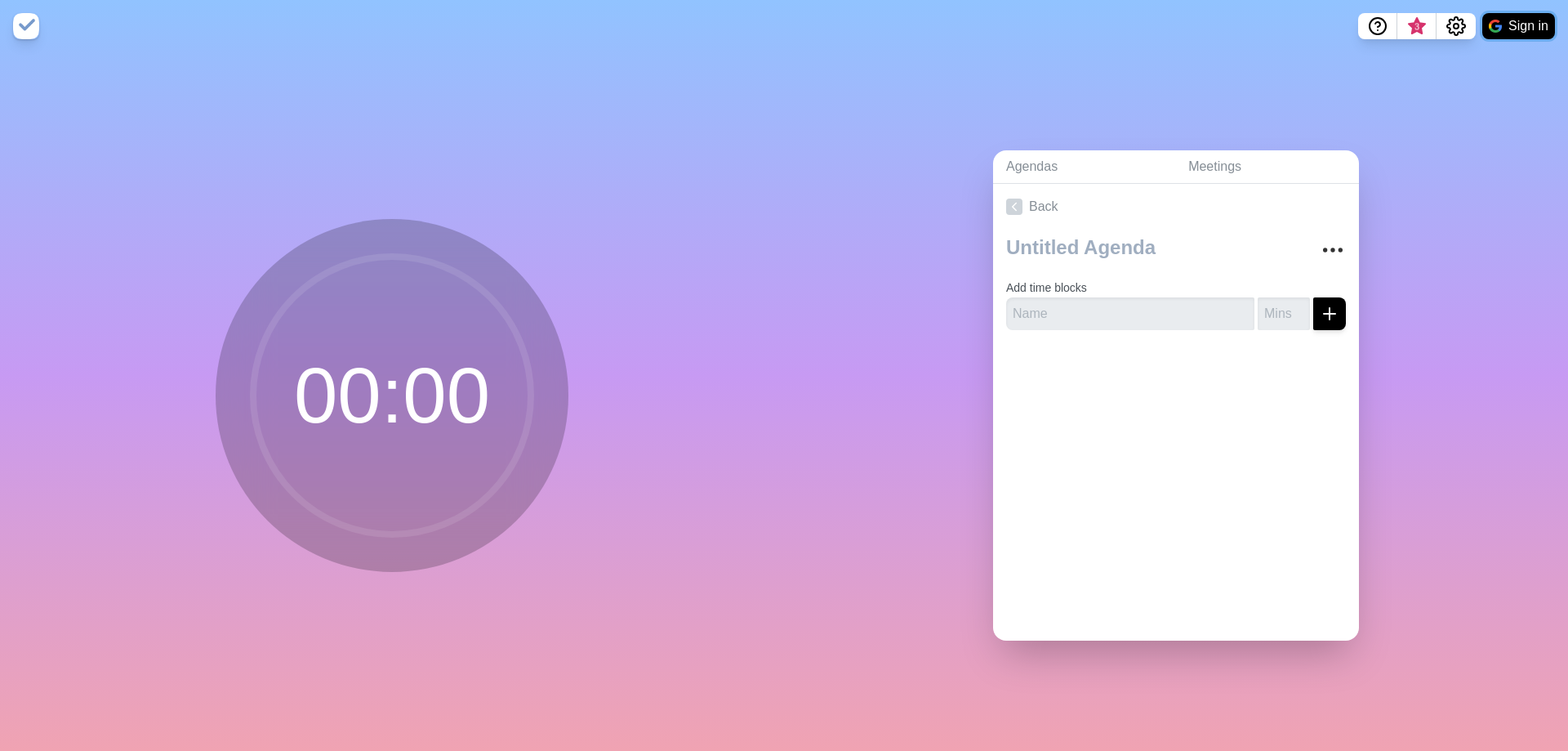click on "Sign in" at bounding box center [1518, 26] 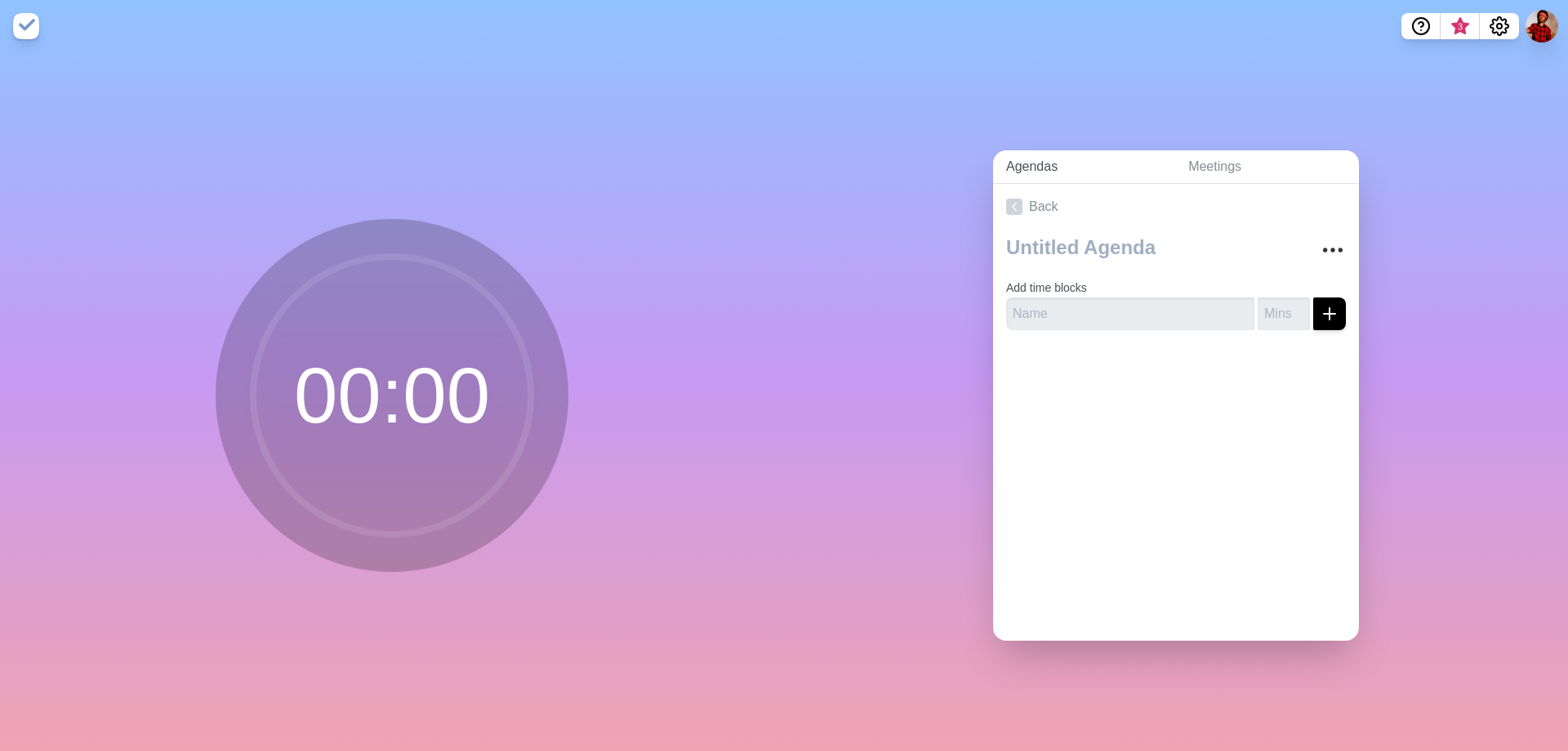 click on "Agendas" at bounding box center (1084, 167) 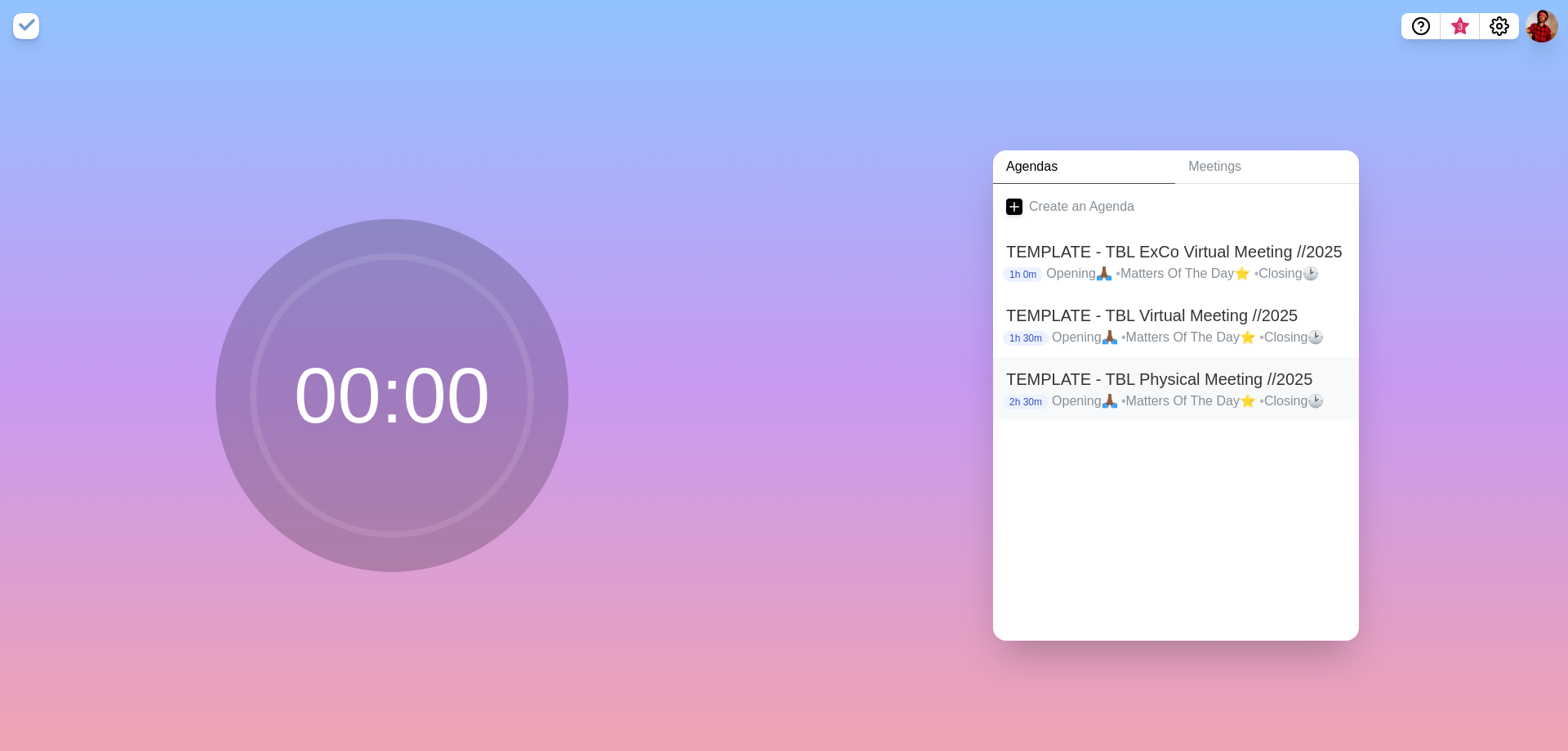 click on "TEMPLATE - TBL Physical Meeting //2025" at bounding box center (1176, 379) 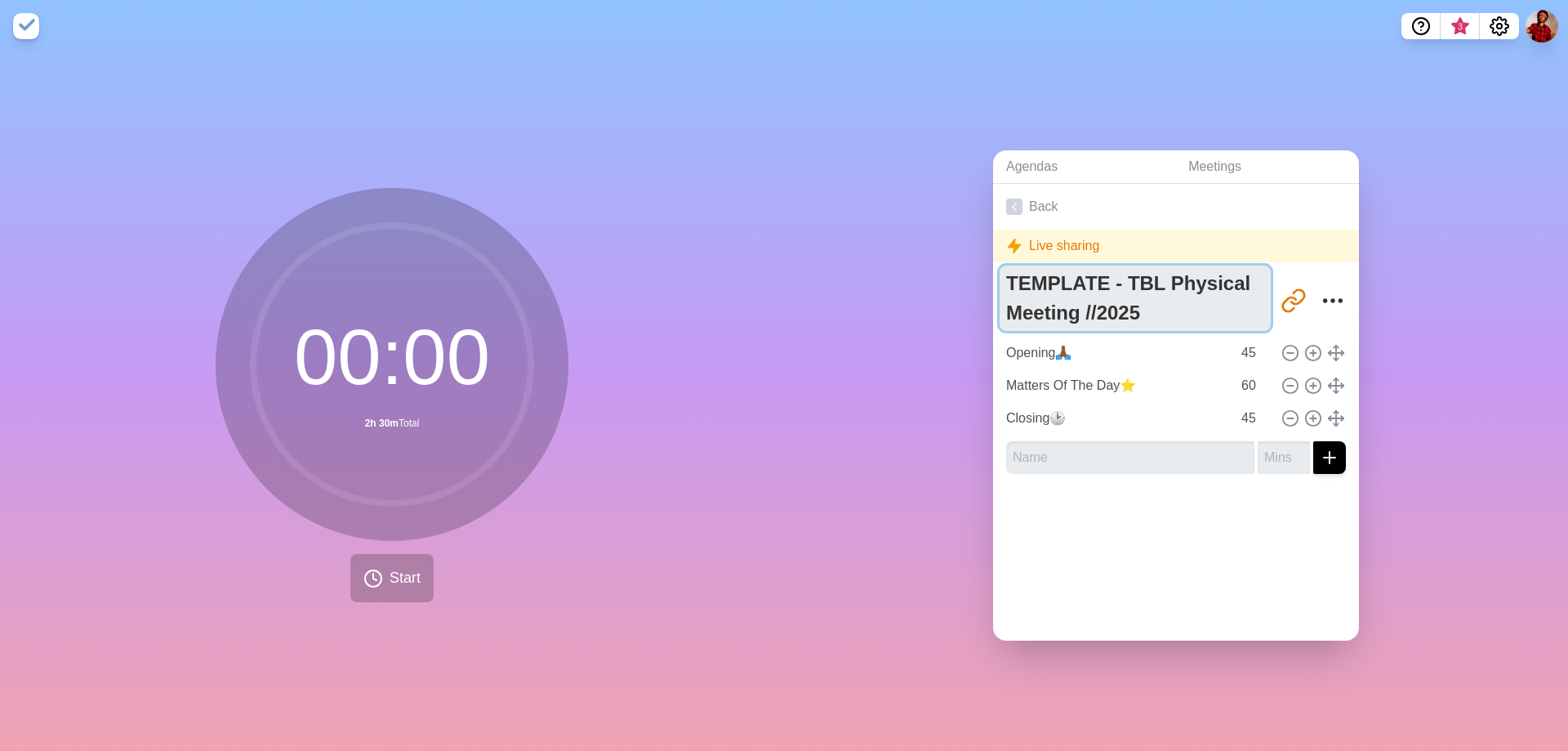drag, startPoint x: 1162, startPoint y: 302, endPoint x: 863, endPoint y: 194, distance: 317.90722 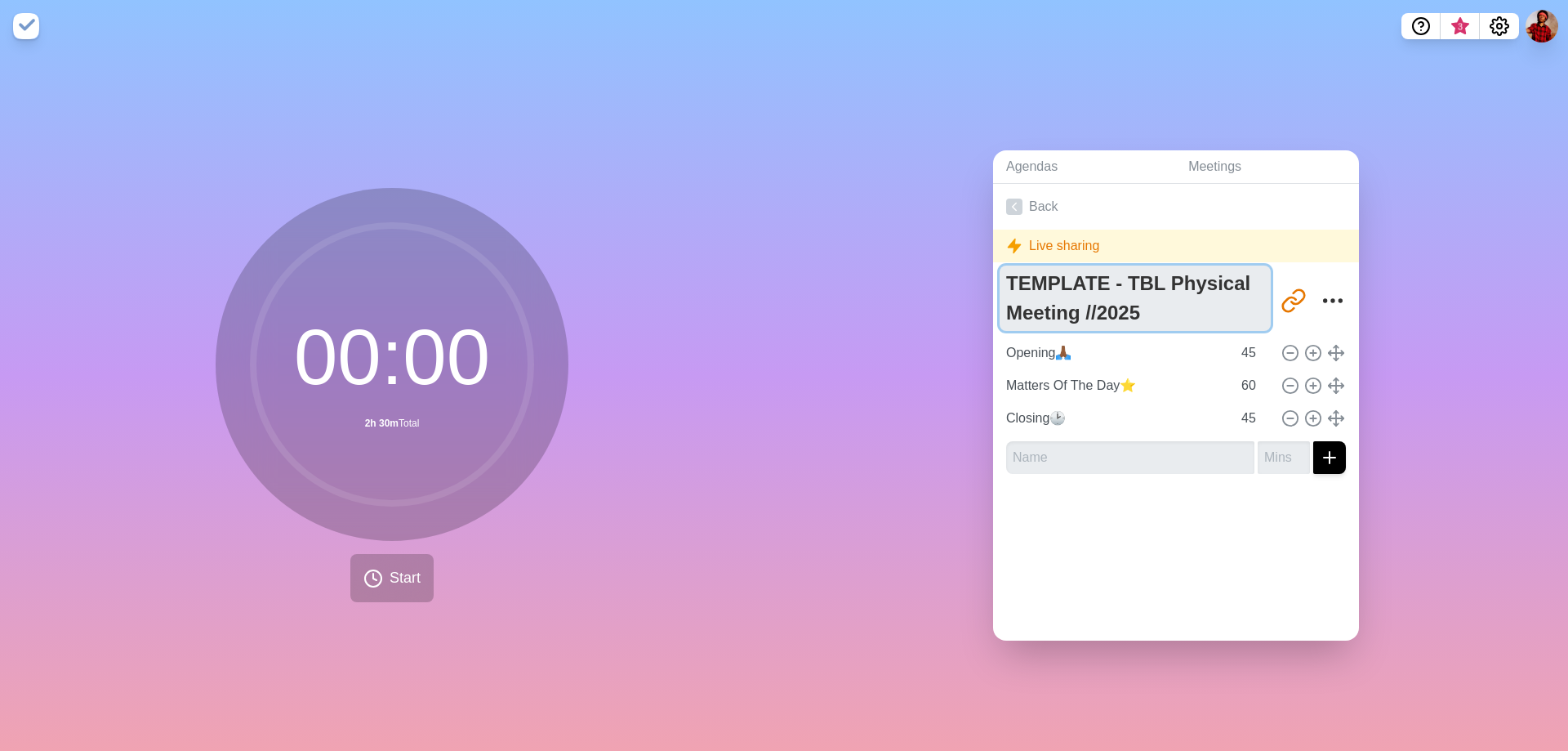 click on "Agendas   Meetings
Back
Live sharing   TEMPLATE - TBL Physical Meeting //2025   http://timeblocks.co/QFGGEzjLvsrdr9sg0c2P           Opening🙏🏾   45       Matters Of The Day⭐   60       Closing🕑   45" at bounding box center [1176, 401] 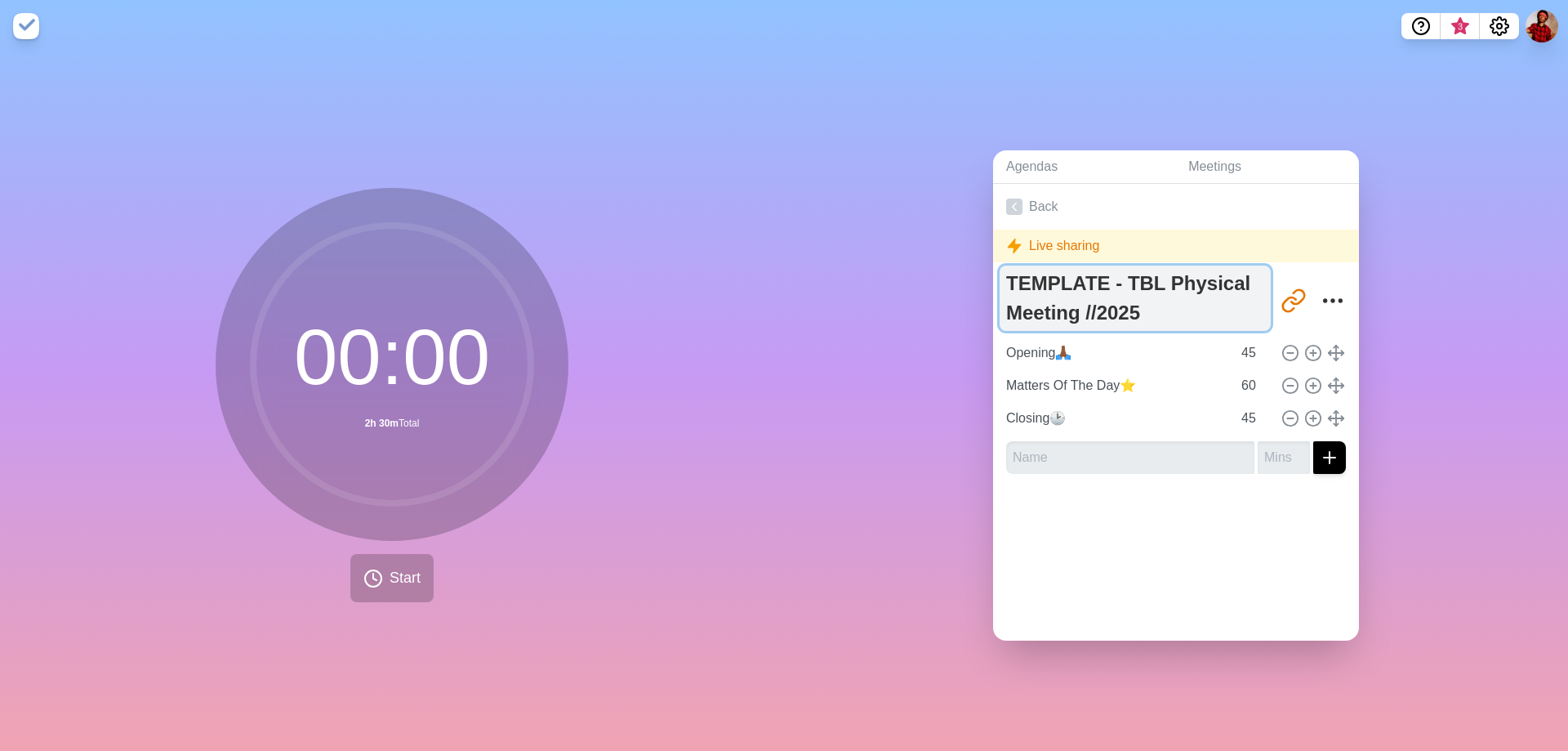 click on "TEMPLATE - TBL Physical Meeting //2025" at bounding box center [1135, 298] 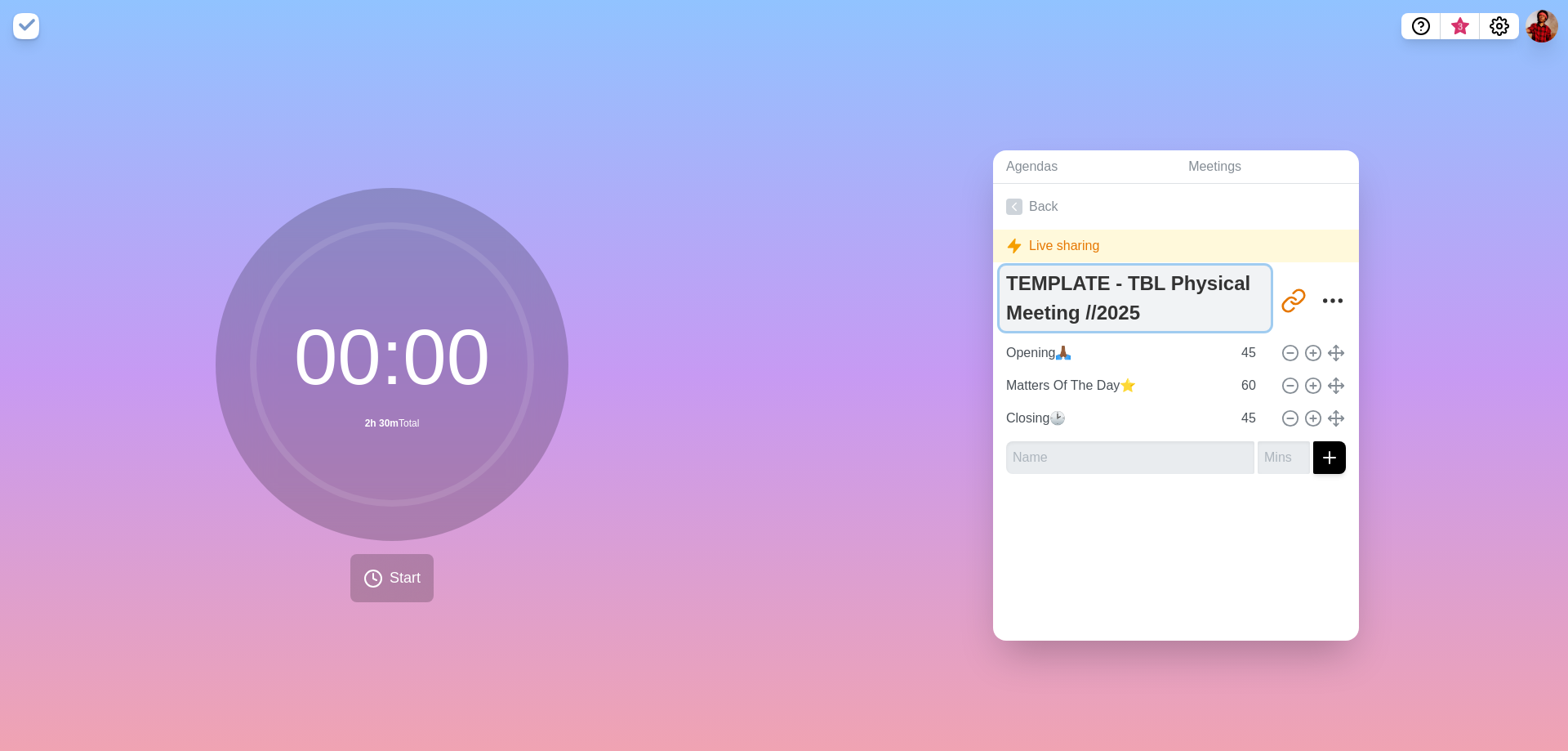 drag, startPoint x: 1152, startPoint y: 315, endPoint x: 1112, endPoint y: 263, distance: 65.60488 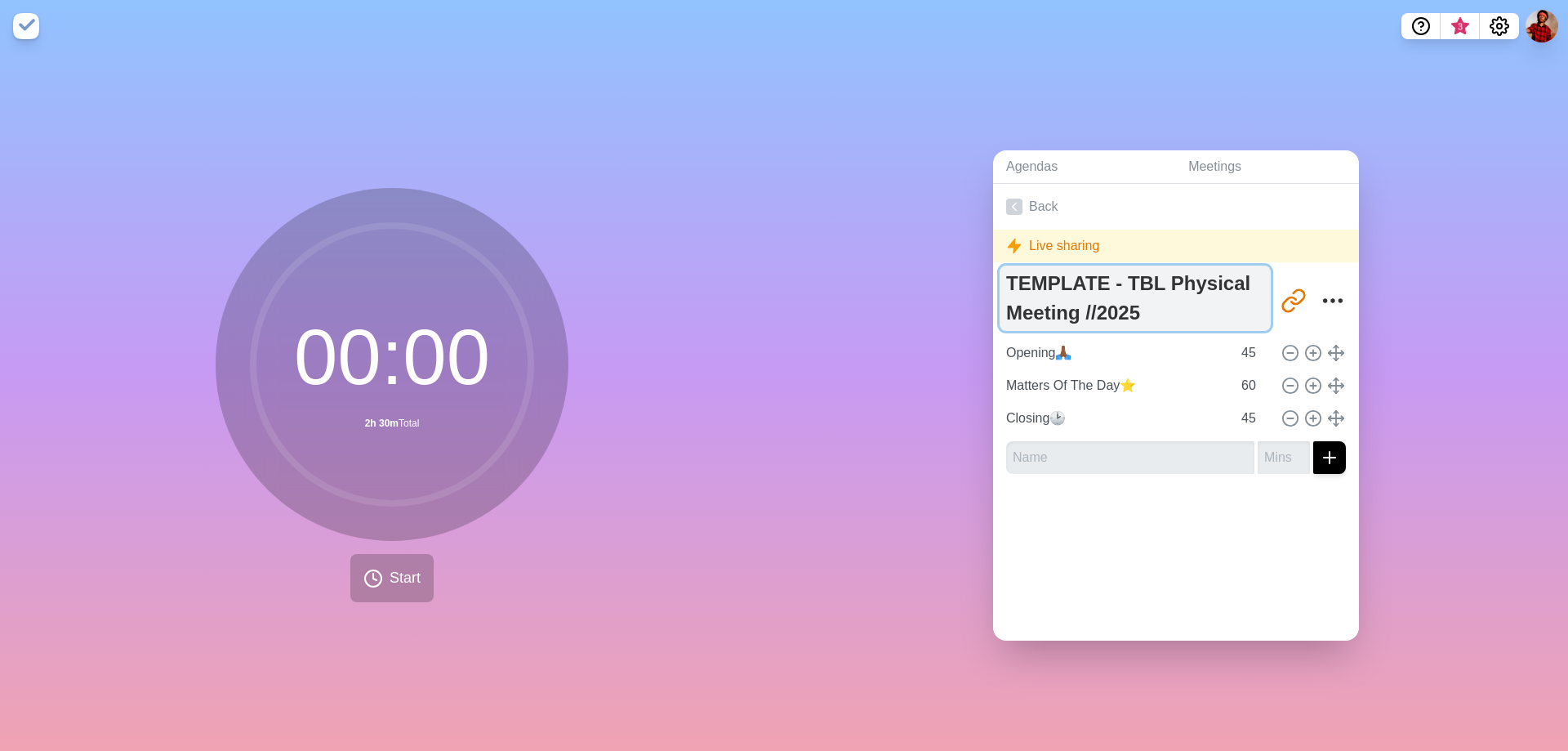 click on "TEMPLATE - TBL Physical Meeting //2025" at bounding box center (1135, 298) 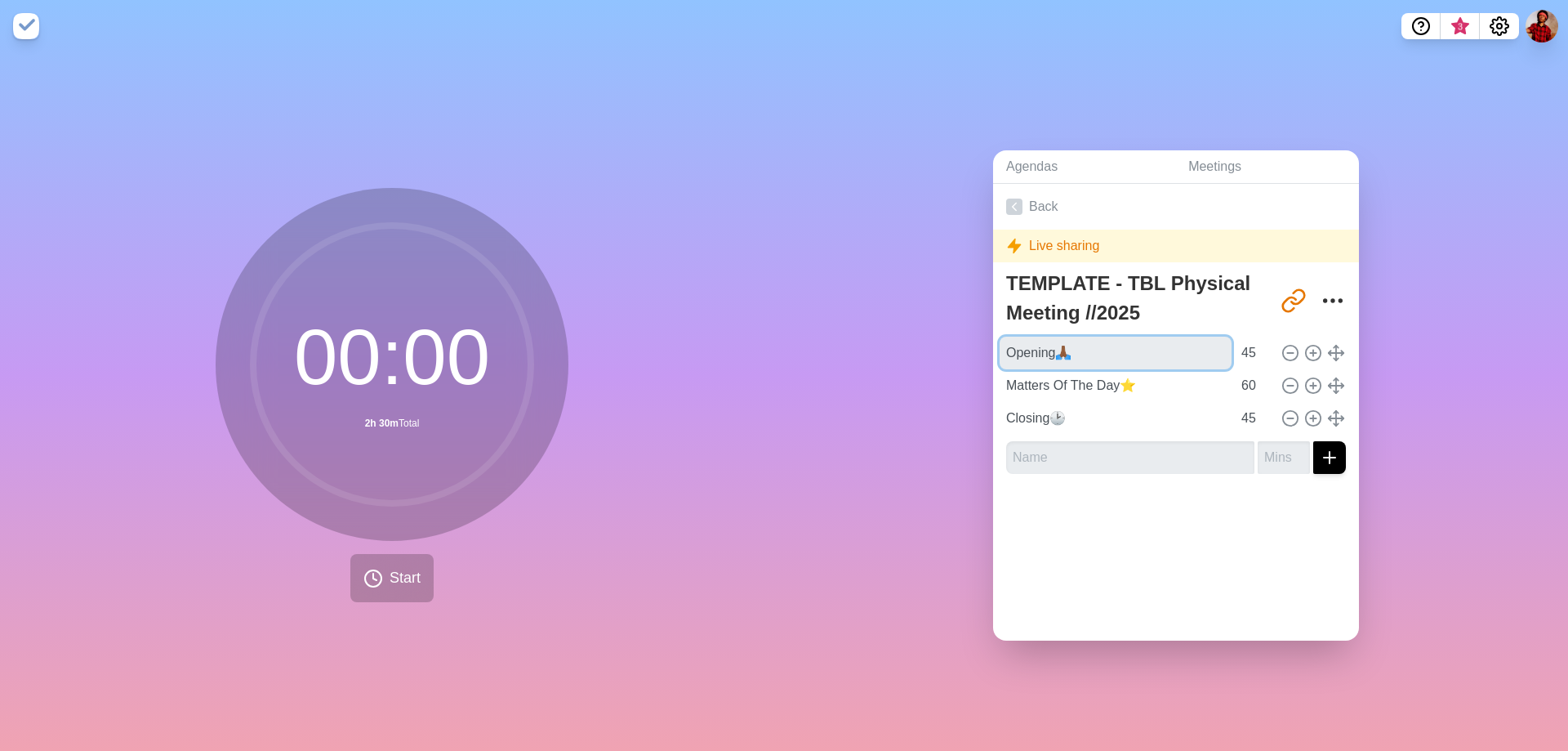 drag, startPoint x: 1120, startPoint y: 341, endPoint x: 920, endPoint y: 338, distance: 200.0225 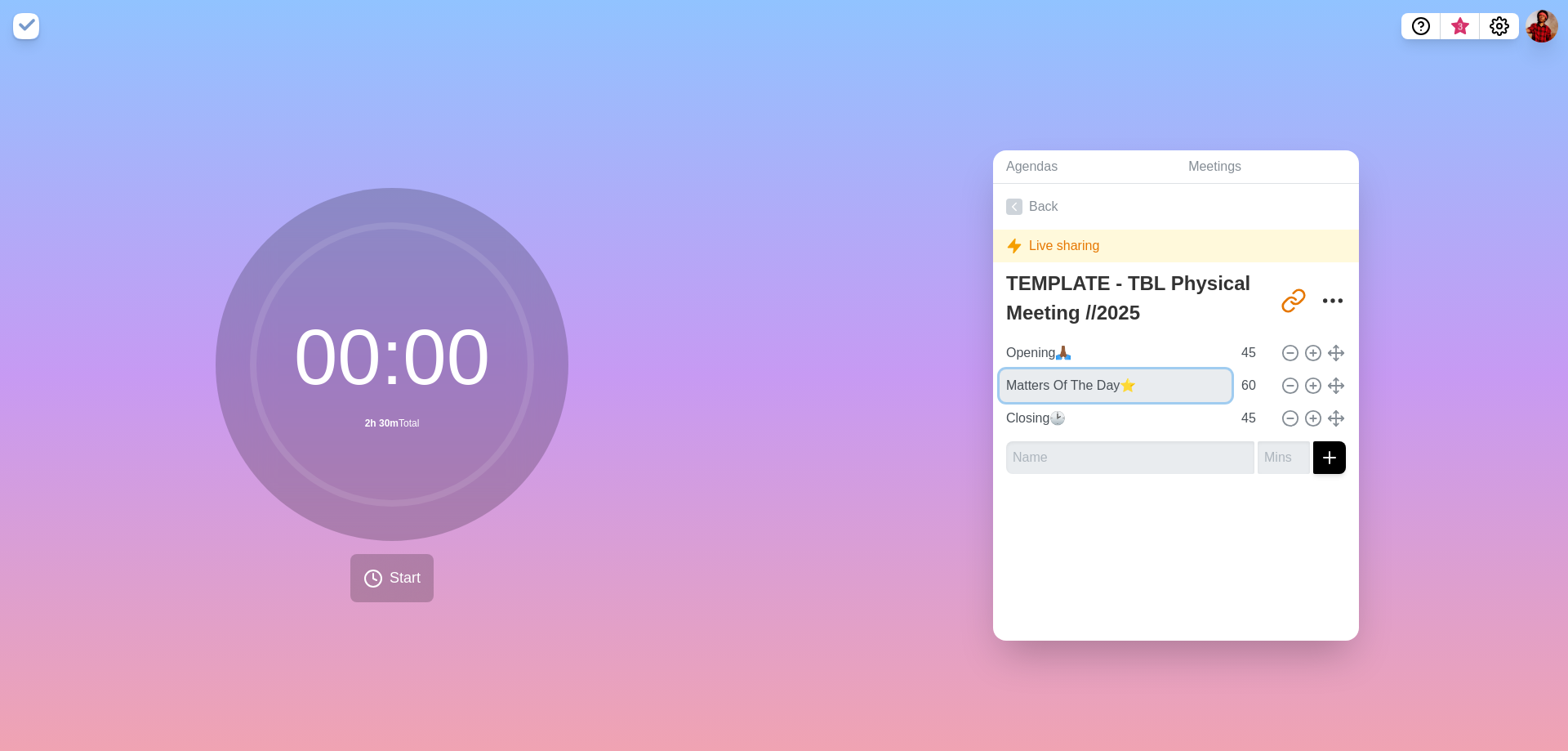 drag, startPoint x: 1165, startPoint y: 366, endPoint x: 961, endPoint y: 335, distance: 206.3419 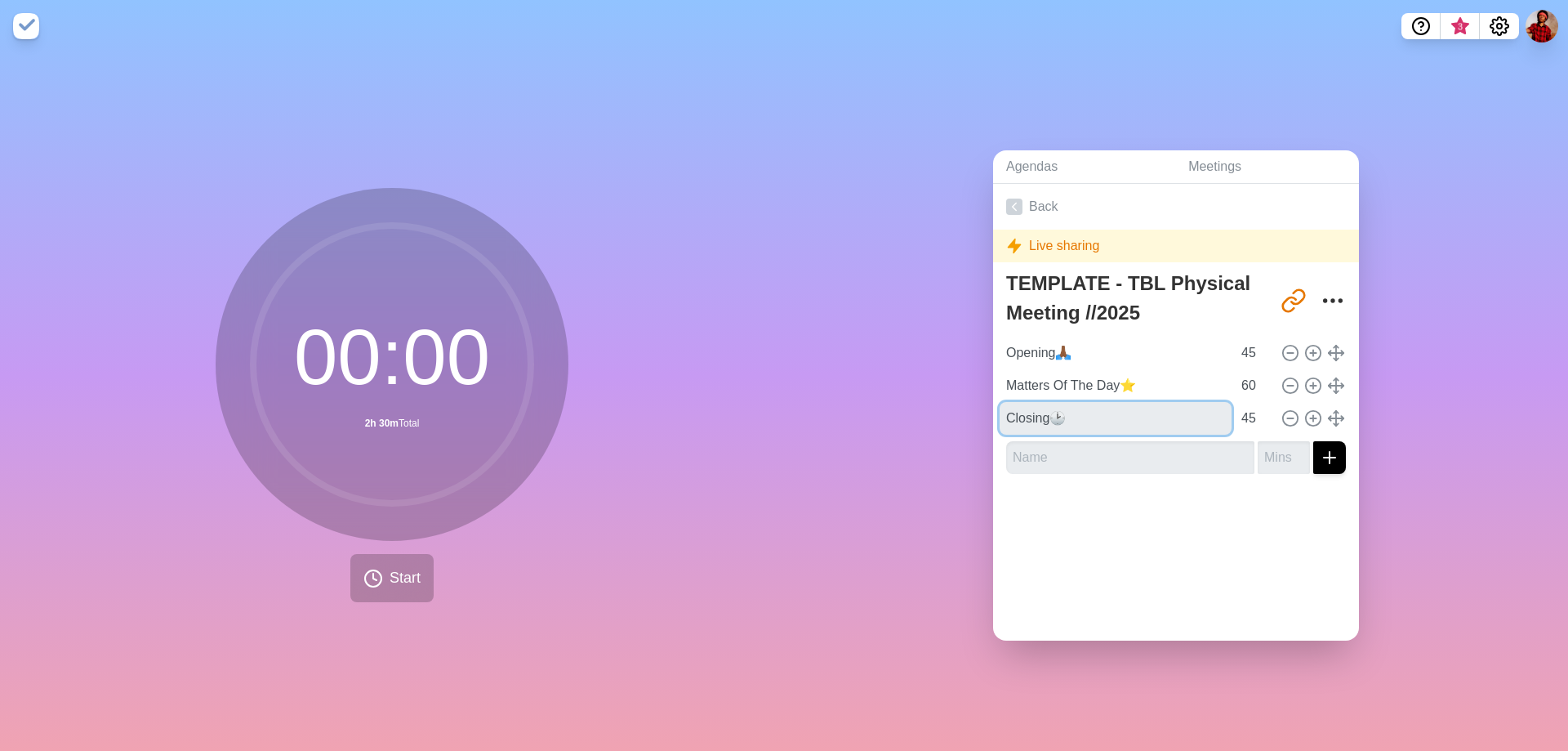 drag, startPoint x: 1099, startPoint y: 409, endPoint x: 636, endPoint y: 371, distance: 464.5568 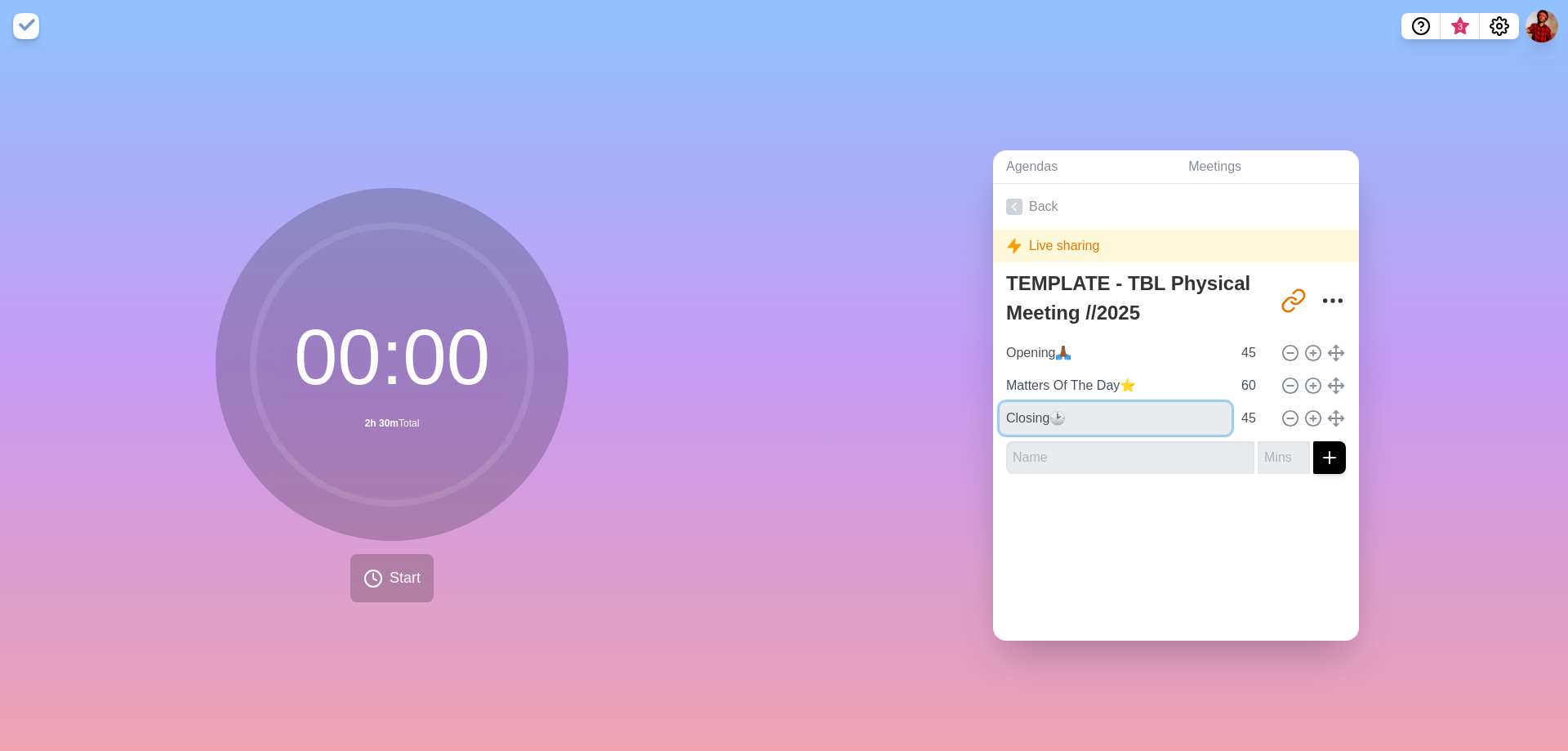 click on "00 : 00   2h 30m
Total             Start   Agendas   Meetings
Back
Live sharing   TEMPLATE - TBL Physical Meeting //2025   http://timeblocks.co/QFGGEzjLvsrdr9sg0c2P           Opening🙏🏾   45       Matters Of The Day⭐   60       Closing🕑   45" 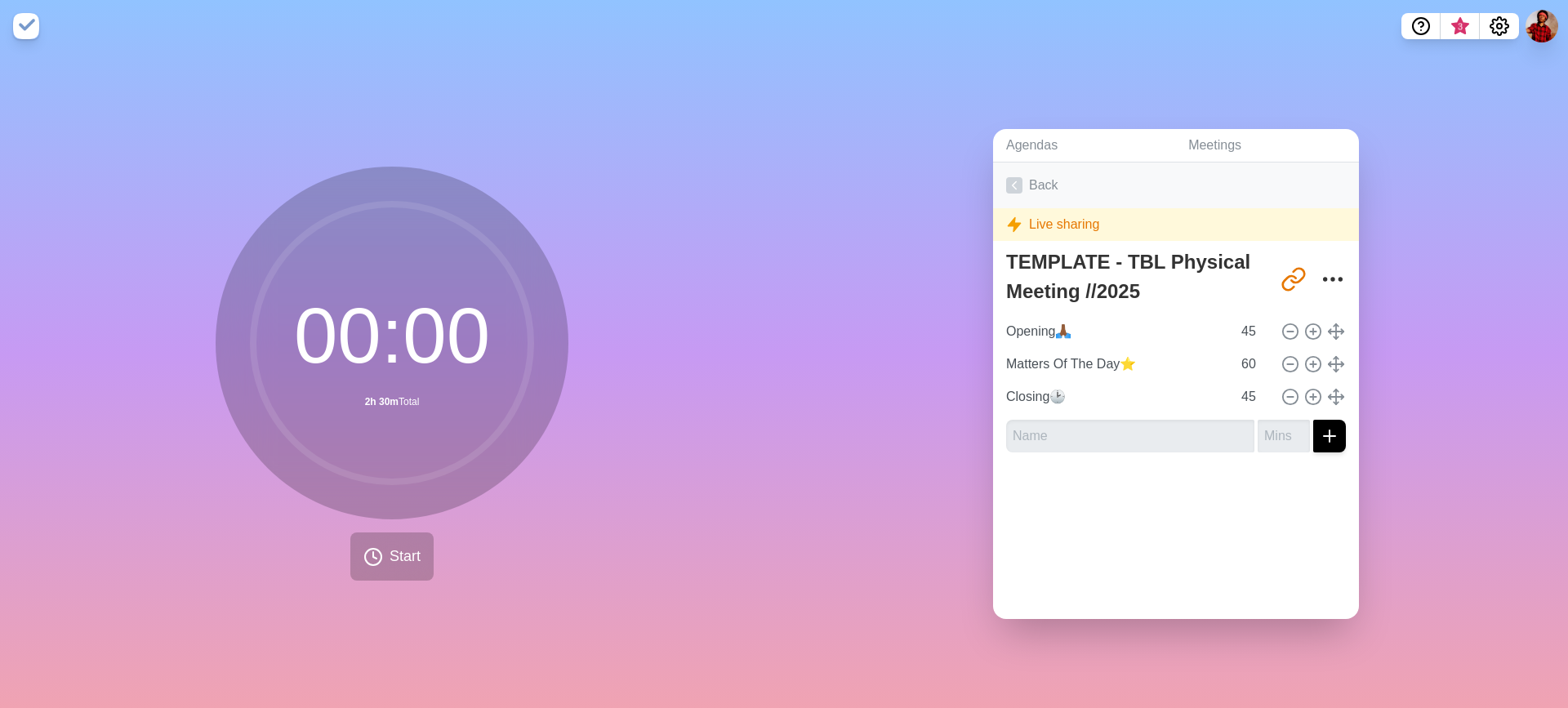 click on "Back" at bounding box center (1176, 185) 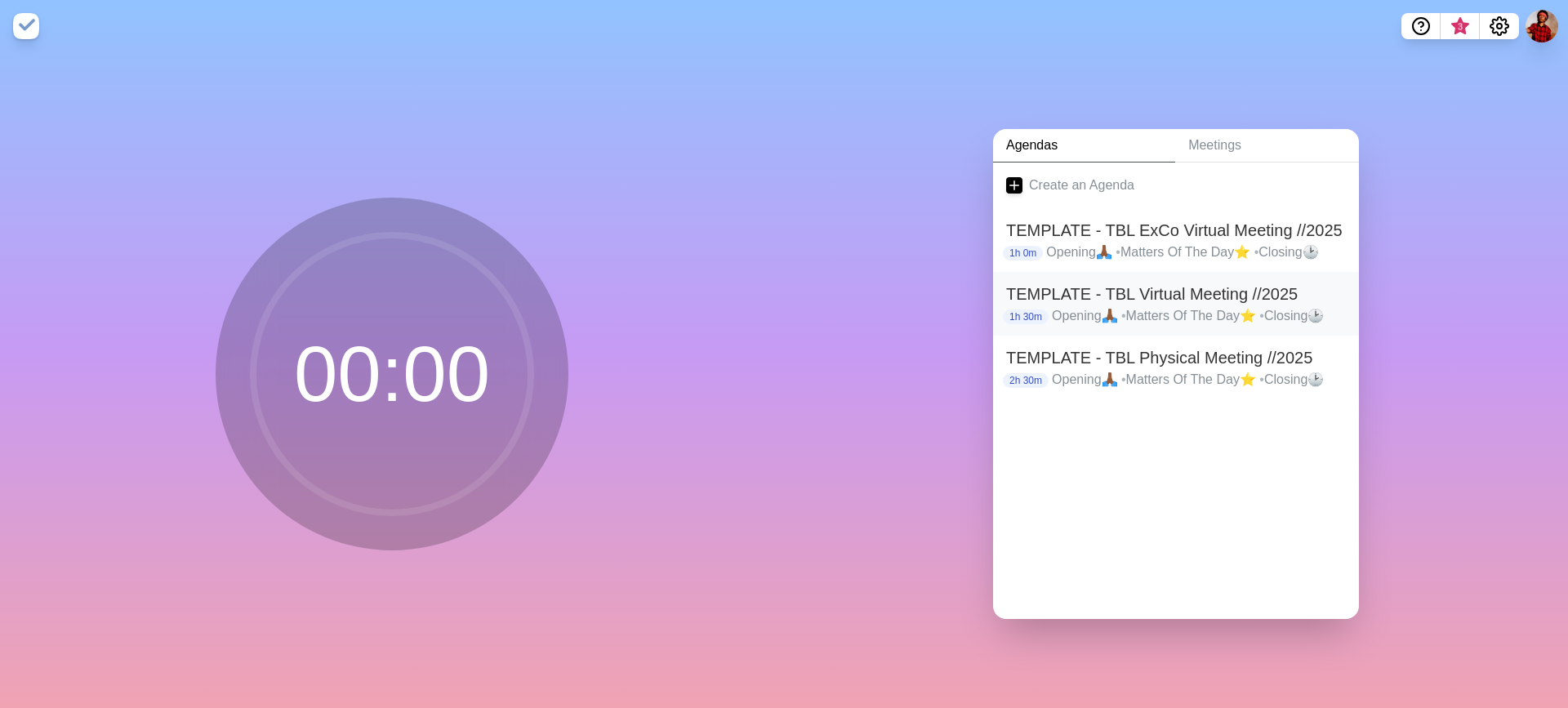 click on "TEMPLATE - TBL Virtual Meeting //2025" at bounding box center [1176, 294] 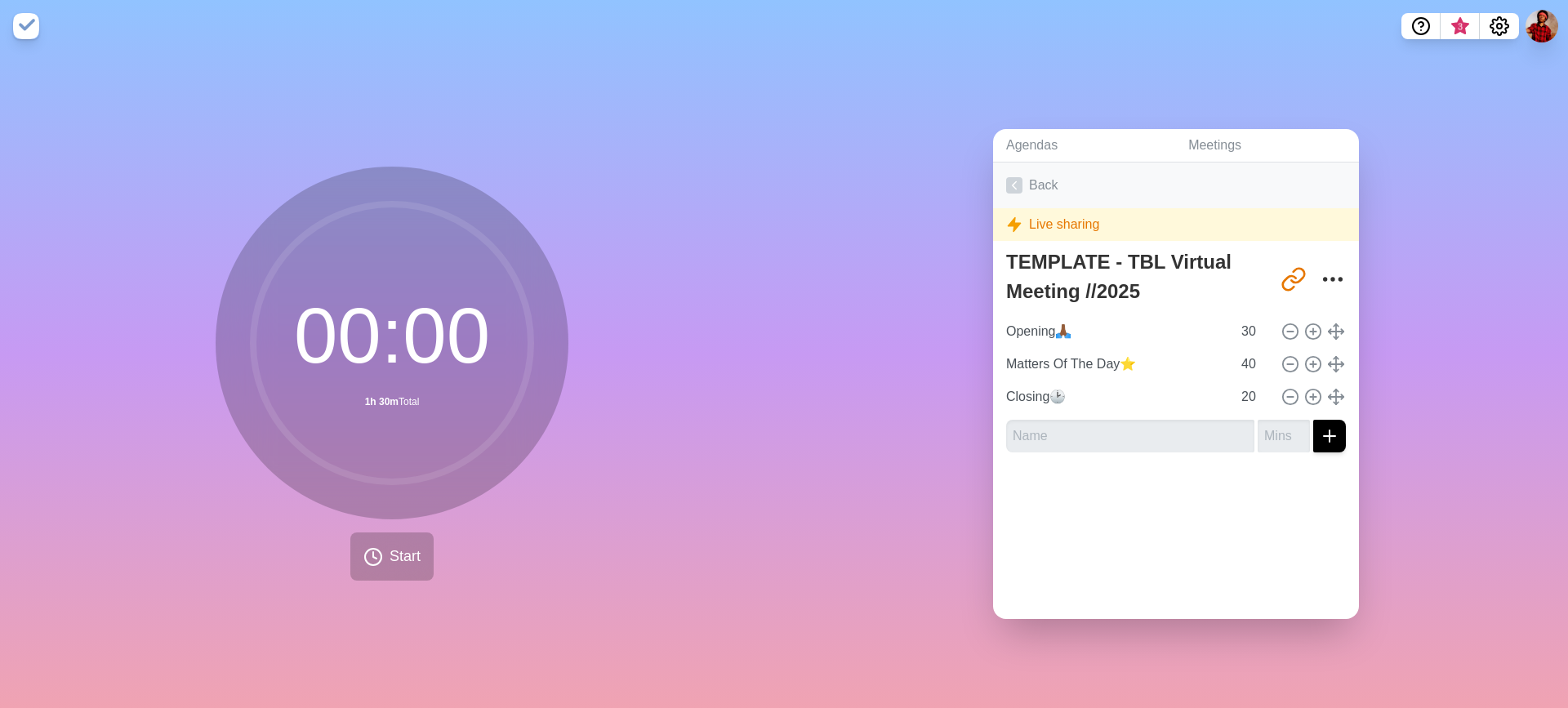 click on "Back" at bounding box center (1176, 185) 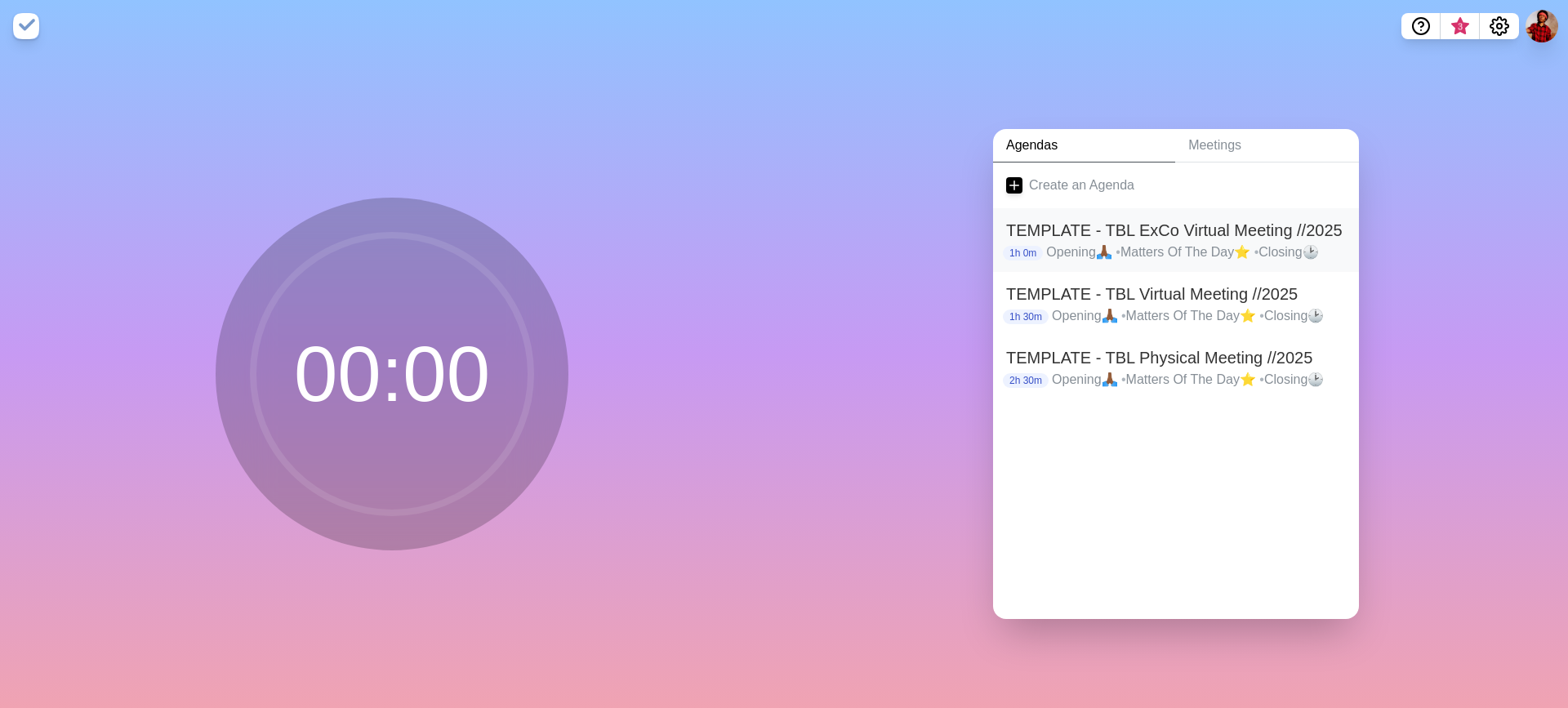 click on "Opening🙏🏾   •  Matters Of The Day⭐   •  Closing🕑" at bounding box center [1196, 252] 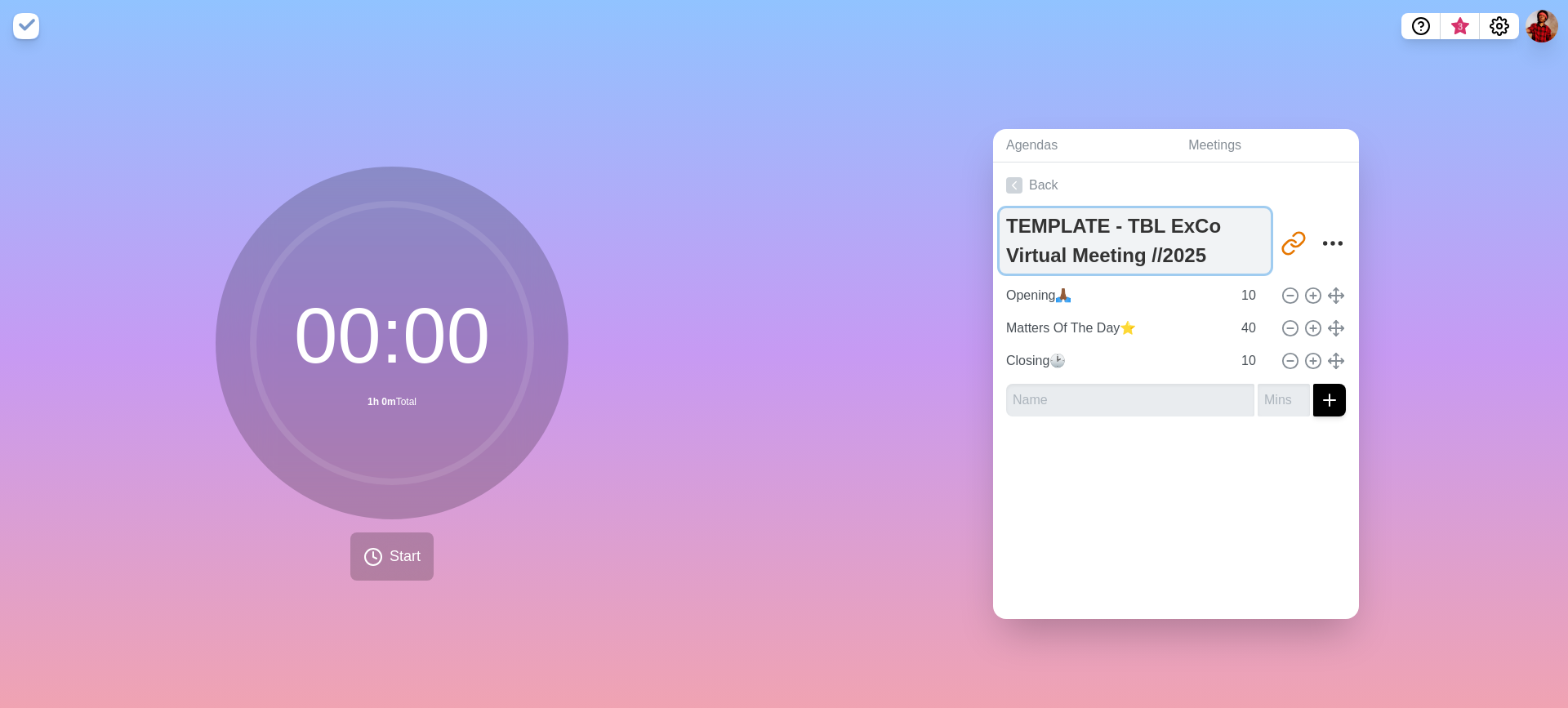drag, startPoint x: 1196, startPoint y: 245, endPoint x: 1111, endPoint y: 225, distance: 87.32125 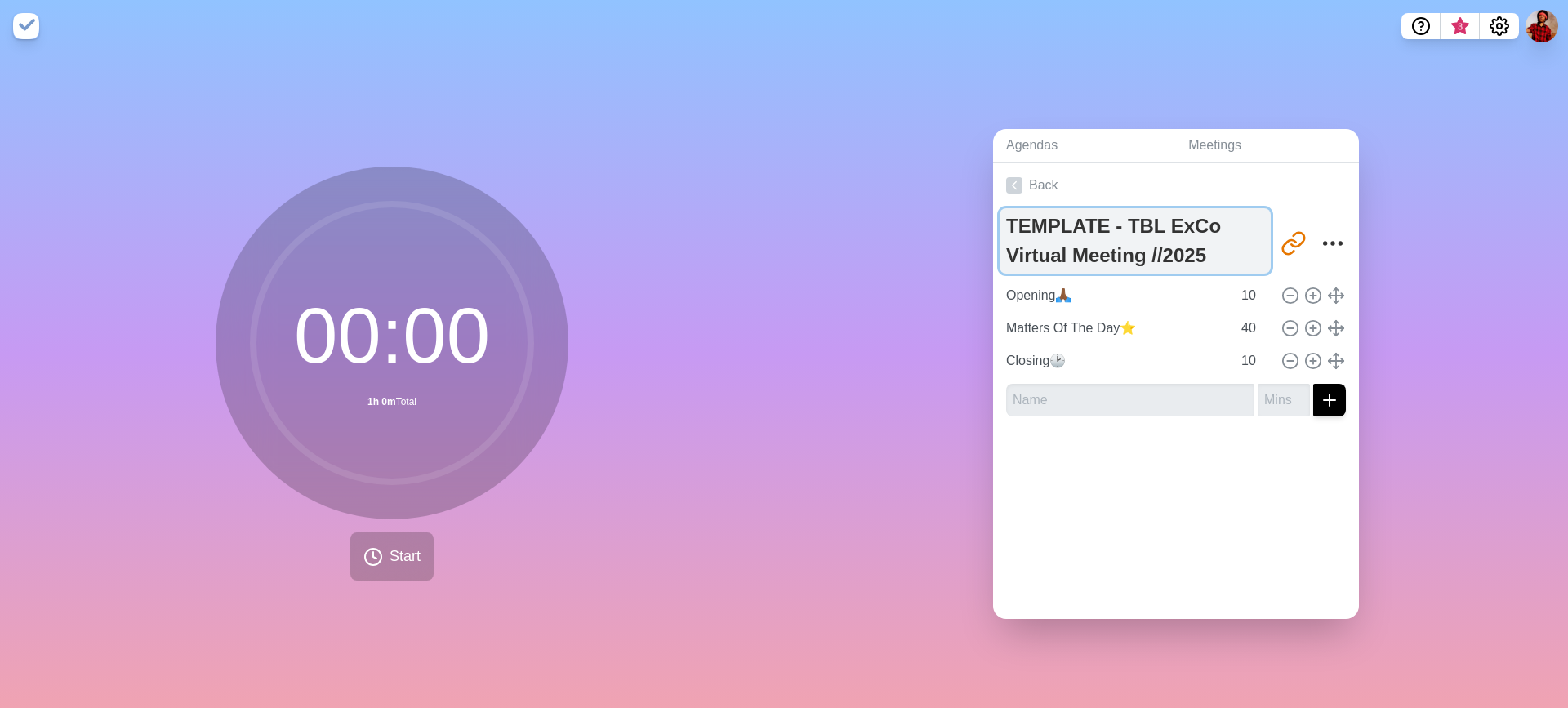 click on "TEMPLATE - TBL ExCo Virtual Meeting //2025" at bounding box center (1135, 241) 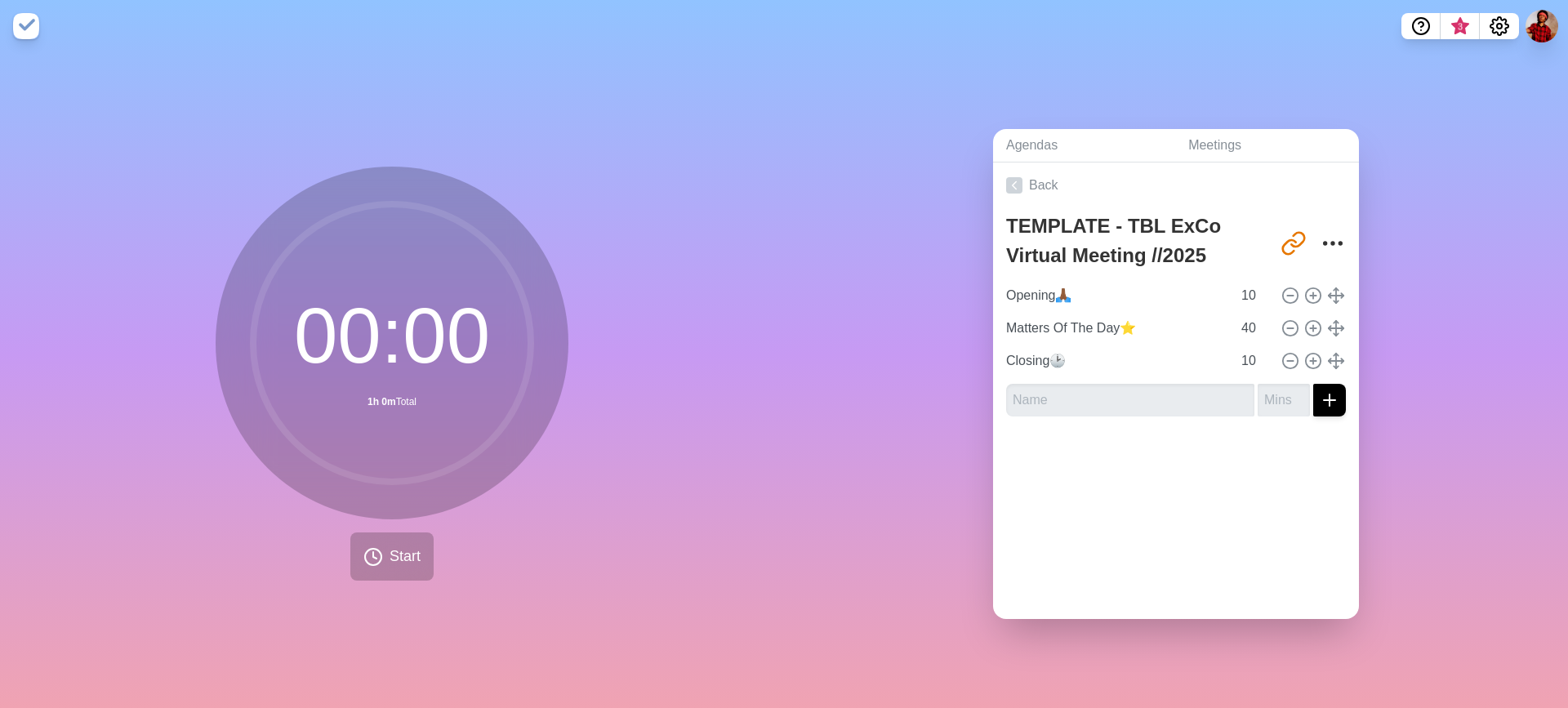 click on "Agendas   Meetings
Back     TEMPLATE - TBL ExCo Virtual Meeting //2025   http://timeblocks.co/hirSp3NVtug1p3IhmPHN           Opening🙏🏾   10       Matters Of The Day⭐   40       Closing🕑   10" at bounding box center [1176, 380] 